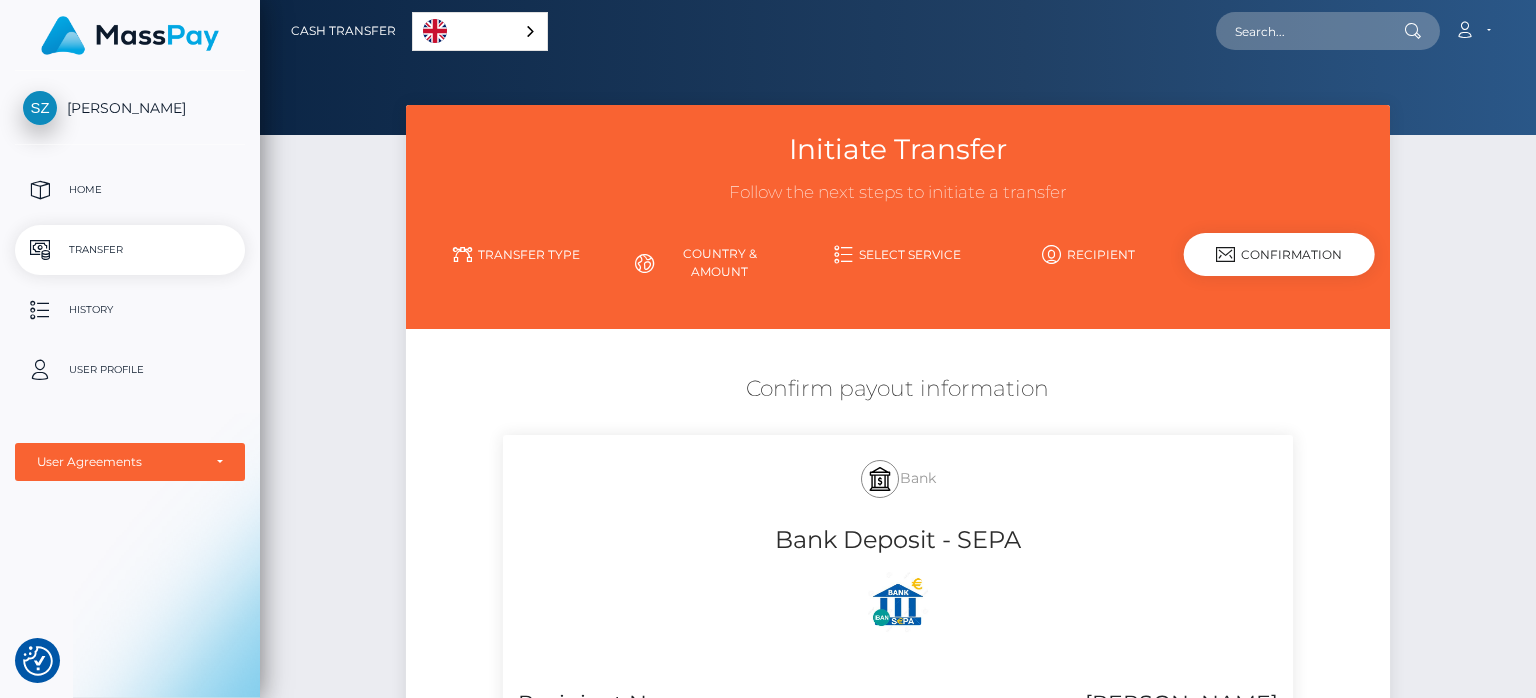 scroll, scrollTop: 0, scrollLeft: 0, axis: both 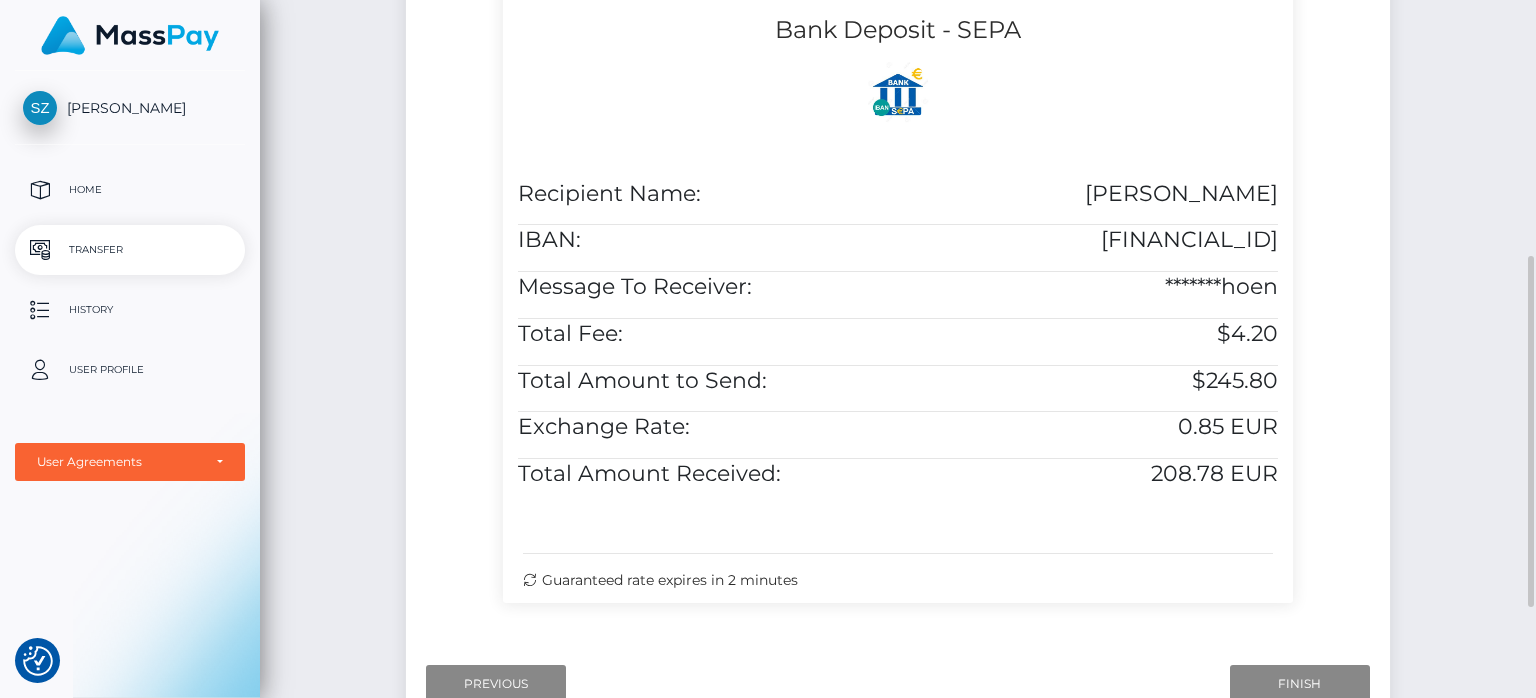 click on "[PERSON_NAME]" at bounding box center [130, 108] 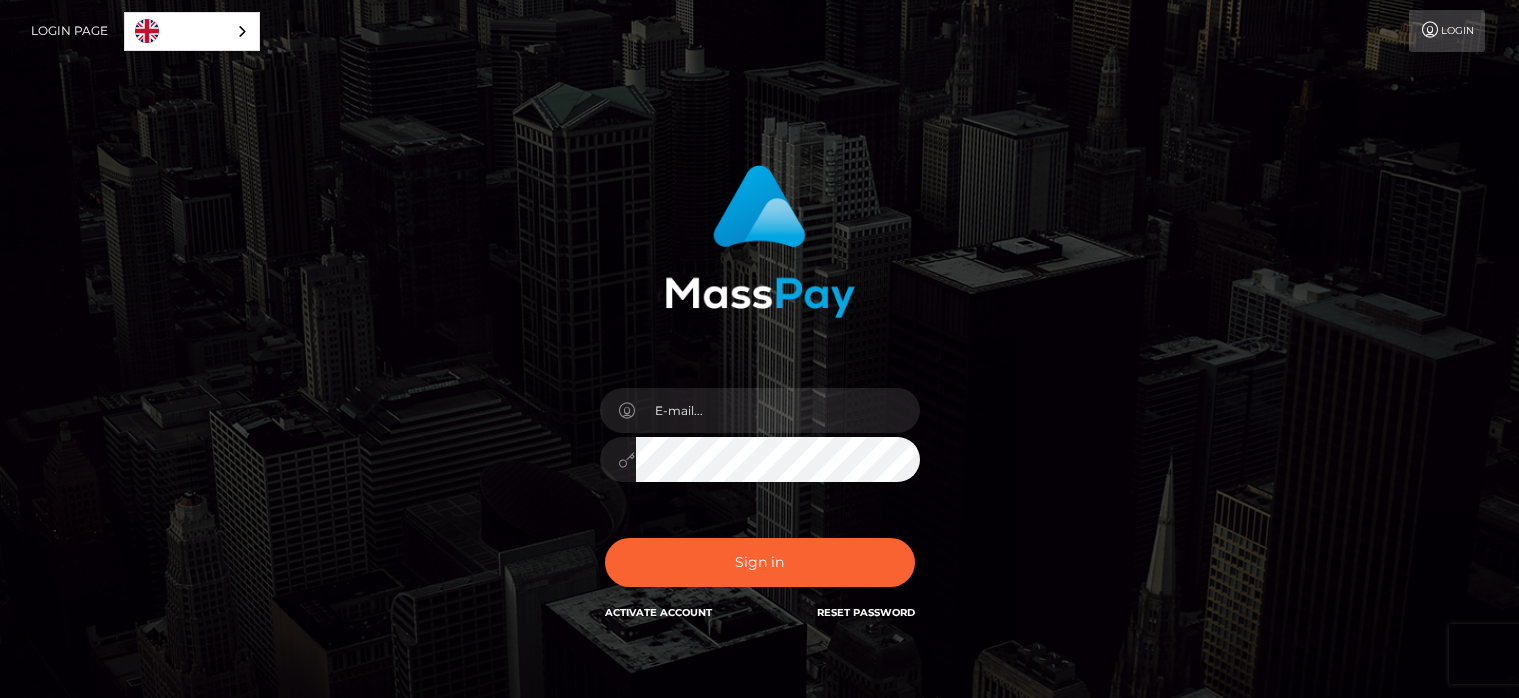 scroll, scrollTop: 0, scrollLeft: 0, axis: both 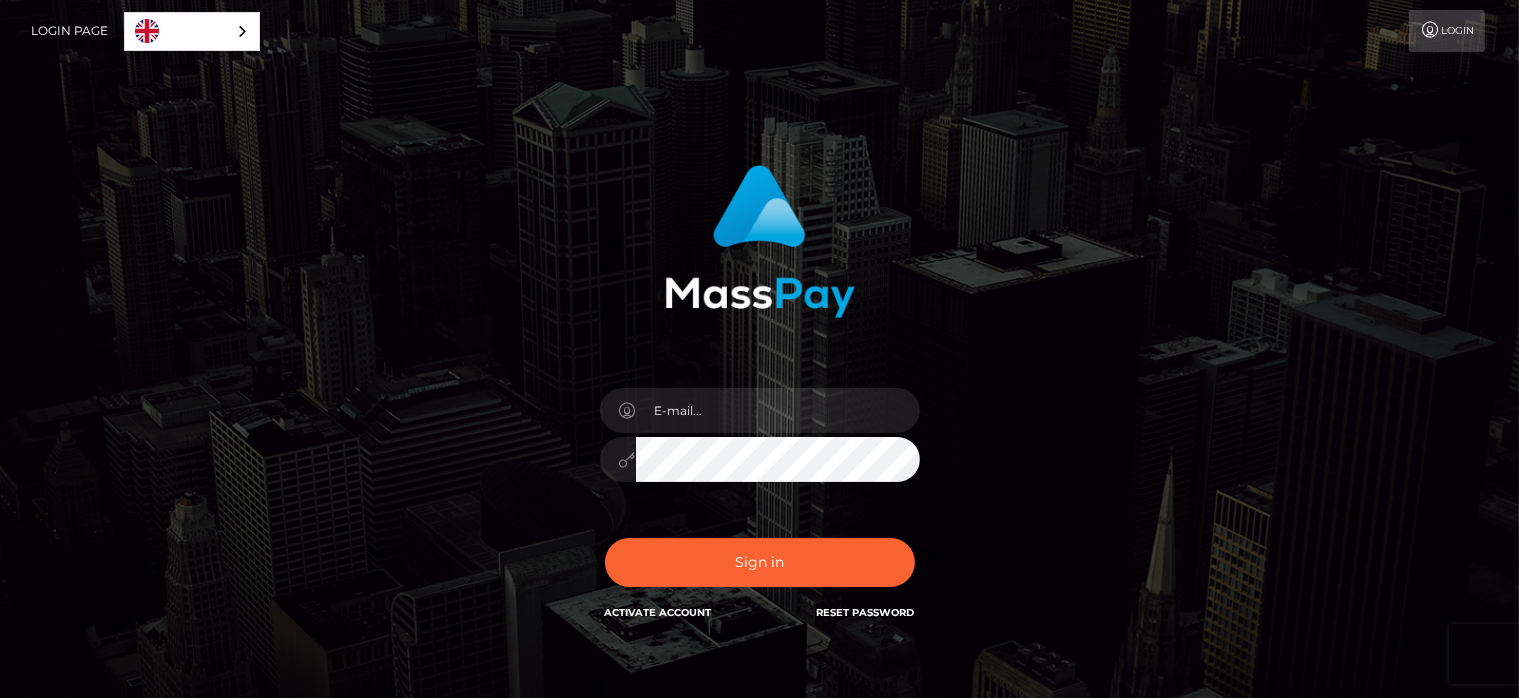 click on "Activate
Account" at bounding box center (658, 612) 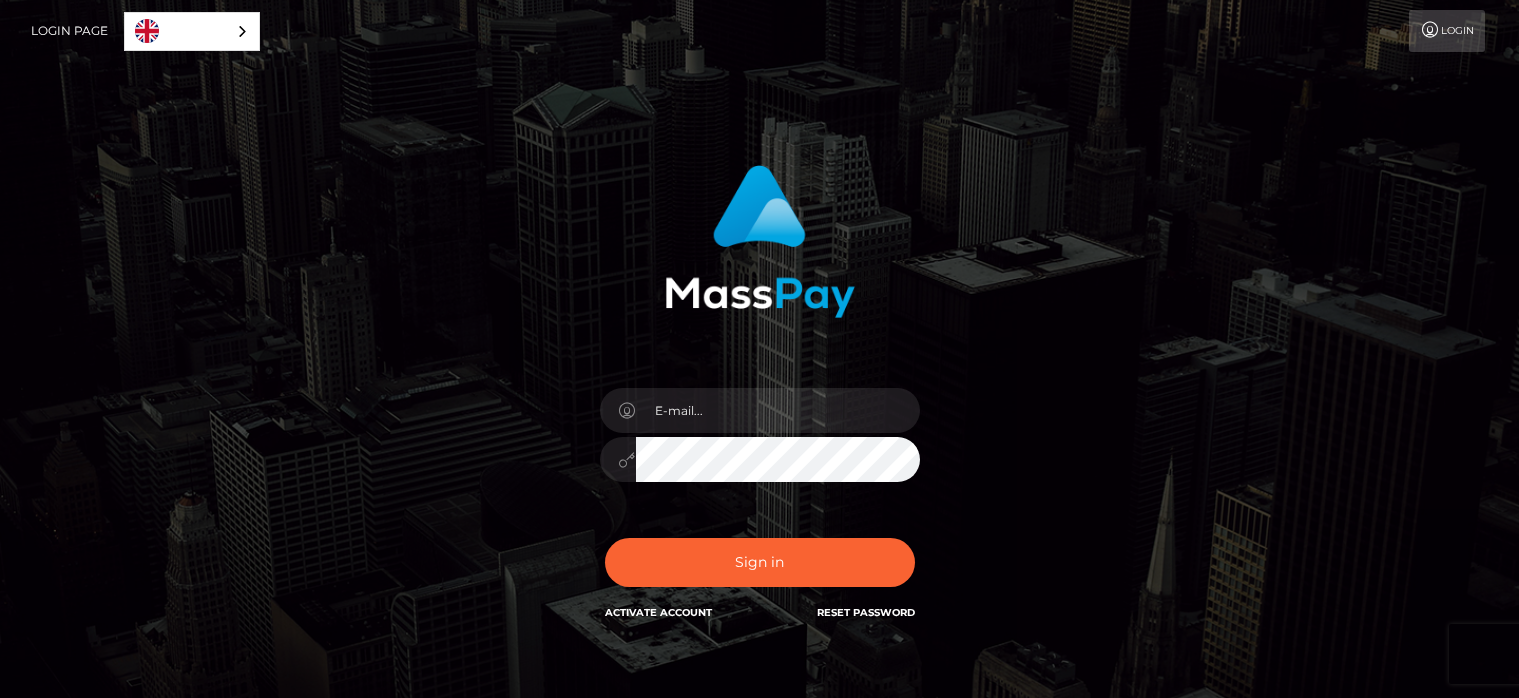 scroll, scrollTop: 0, scrollLeft: 0, axis: both 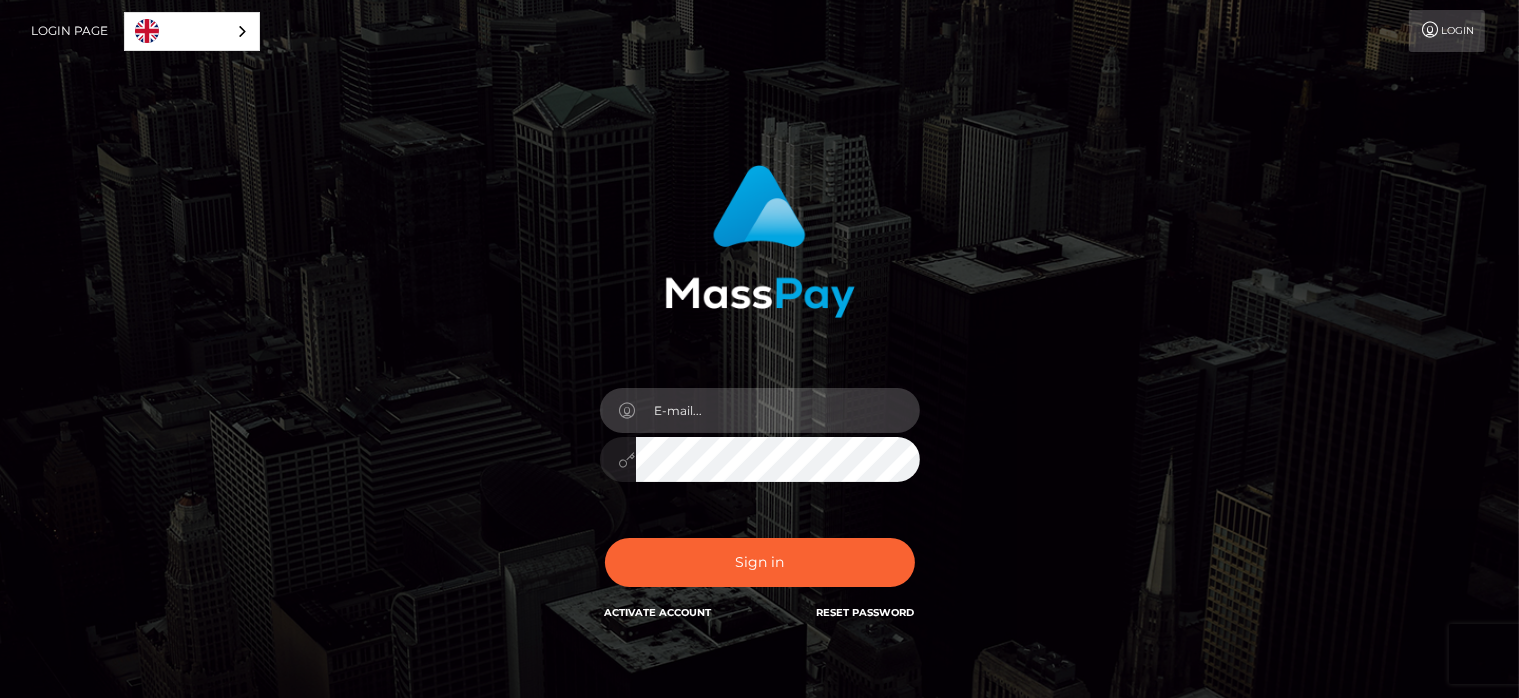 click at bounding box center [778, 410] 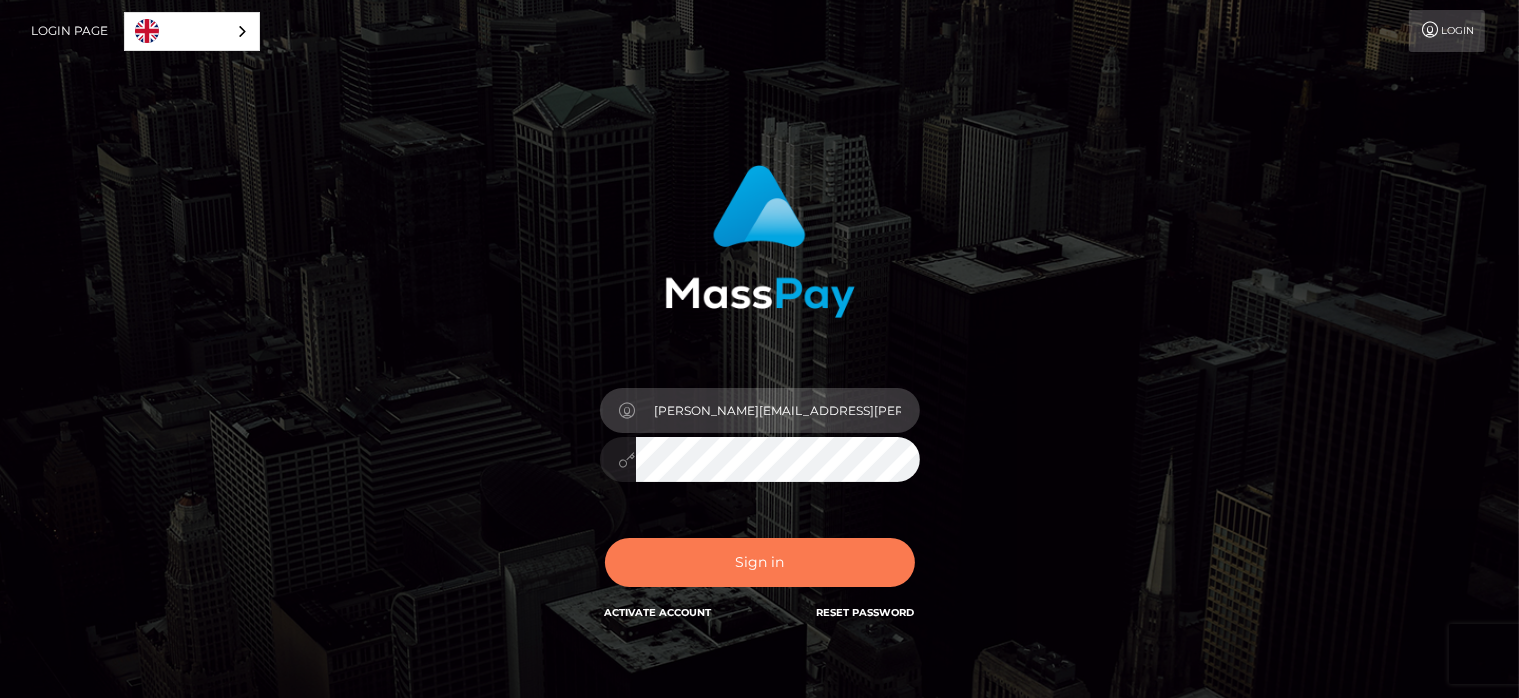 type on "[PERSON_NAME][EMAIL_ADDRESS][PERSON_NAME][DOMAIN_NAME]" 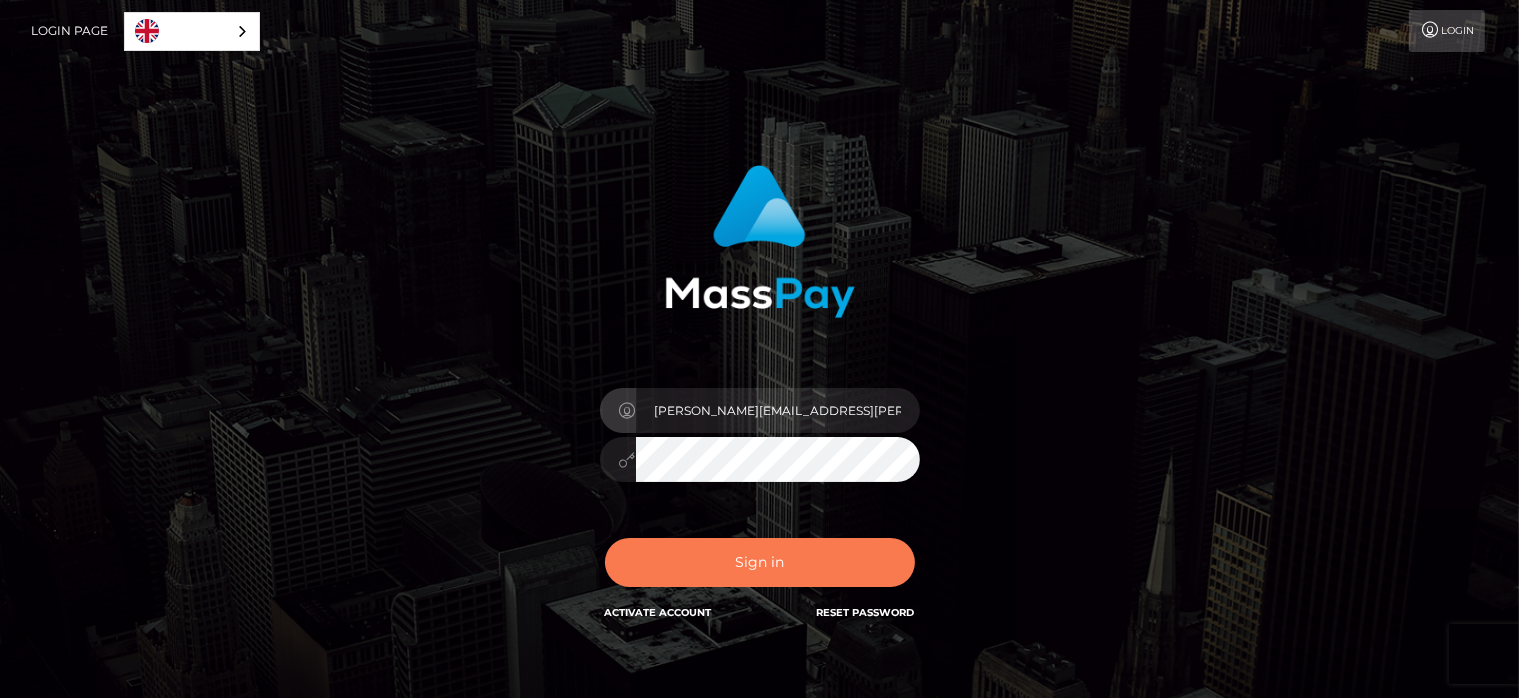 click on "Sign in" at bounding box center (760, 562) 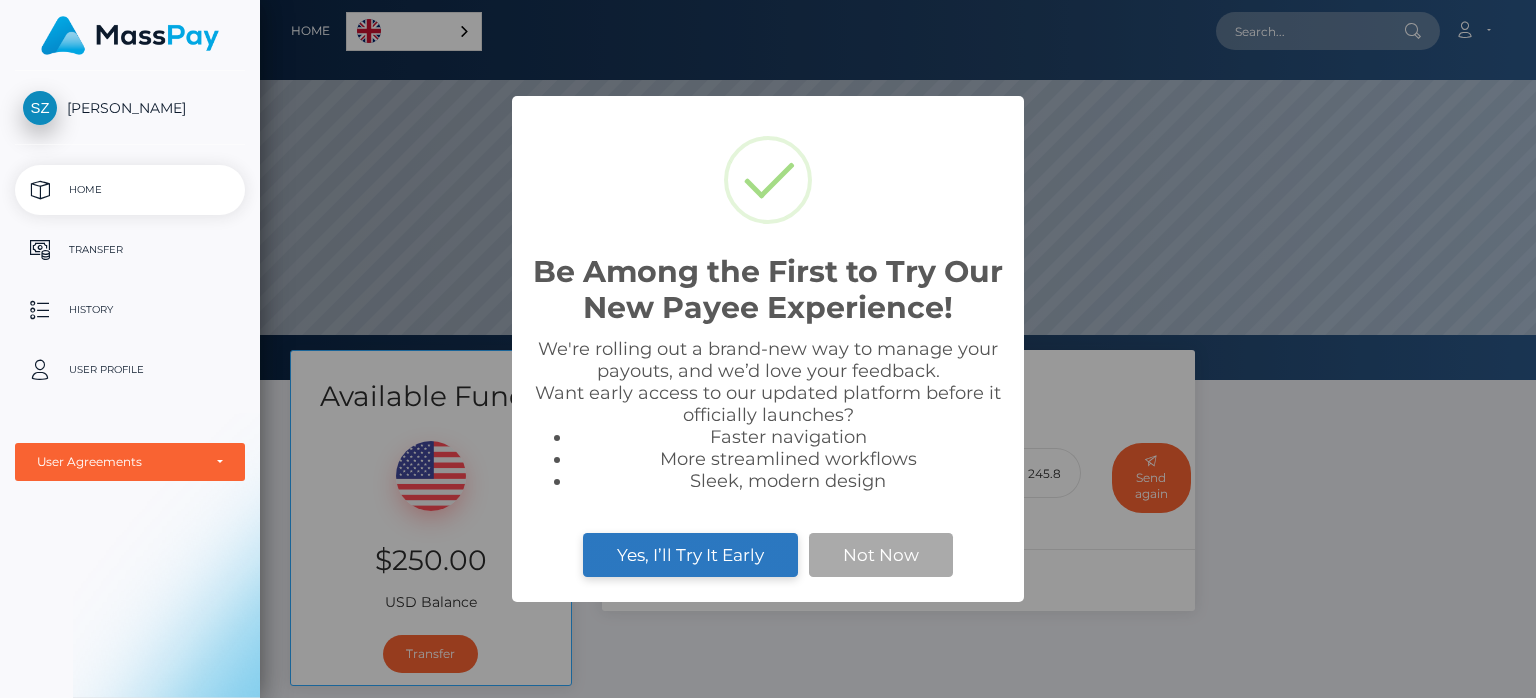 scroll, scrollTop: 0, scrollLeft: 0, axis: both 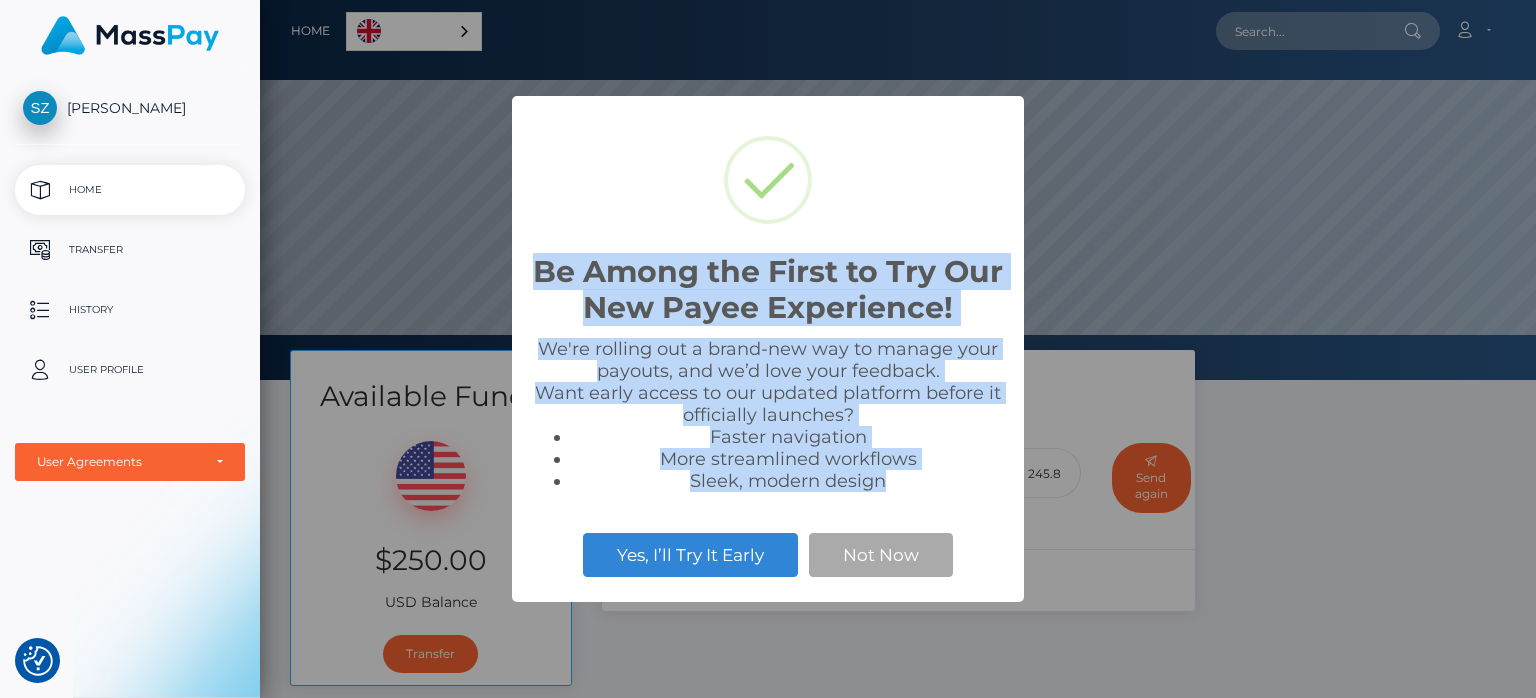 drag, startPoint x: 540, startPoint y: 276, endPoint x: 923, endPoint y: 482, distance: 434.88504 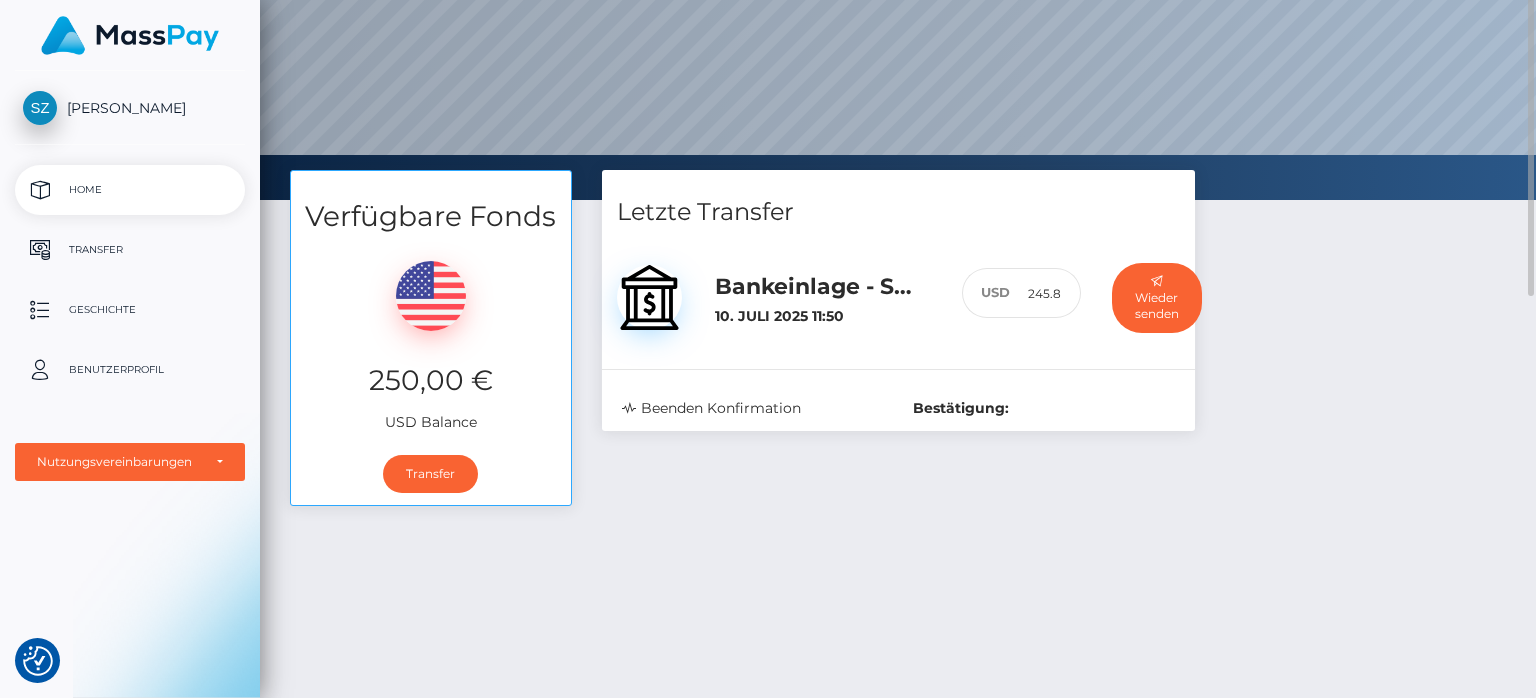 scroll, scrollTop: 0, scrollLeft: 0, axis: both 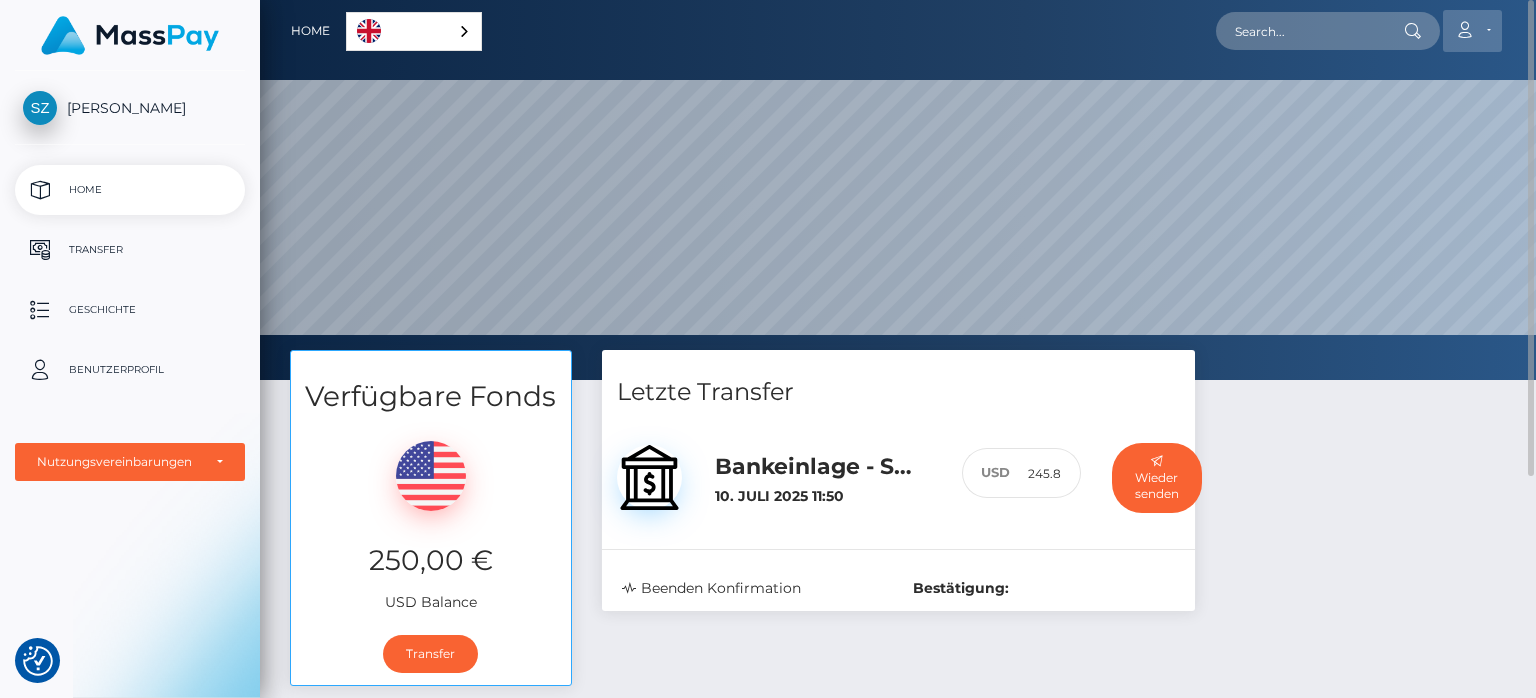 click on "Konto" at bounding box center [1472, 31] 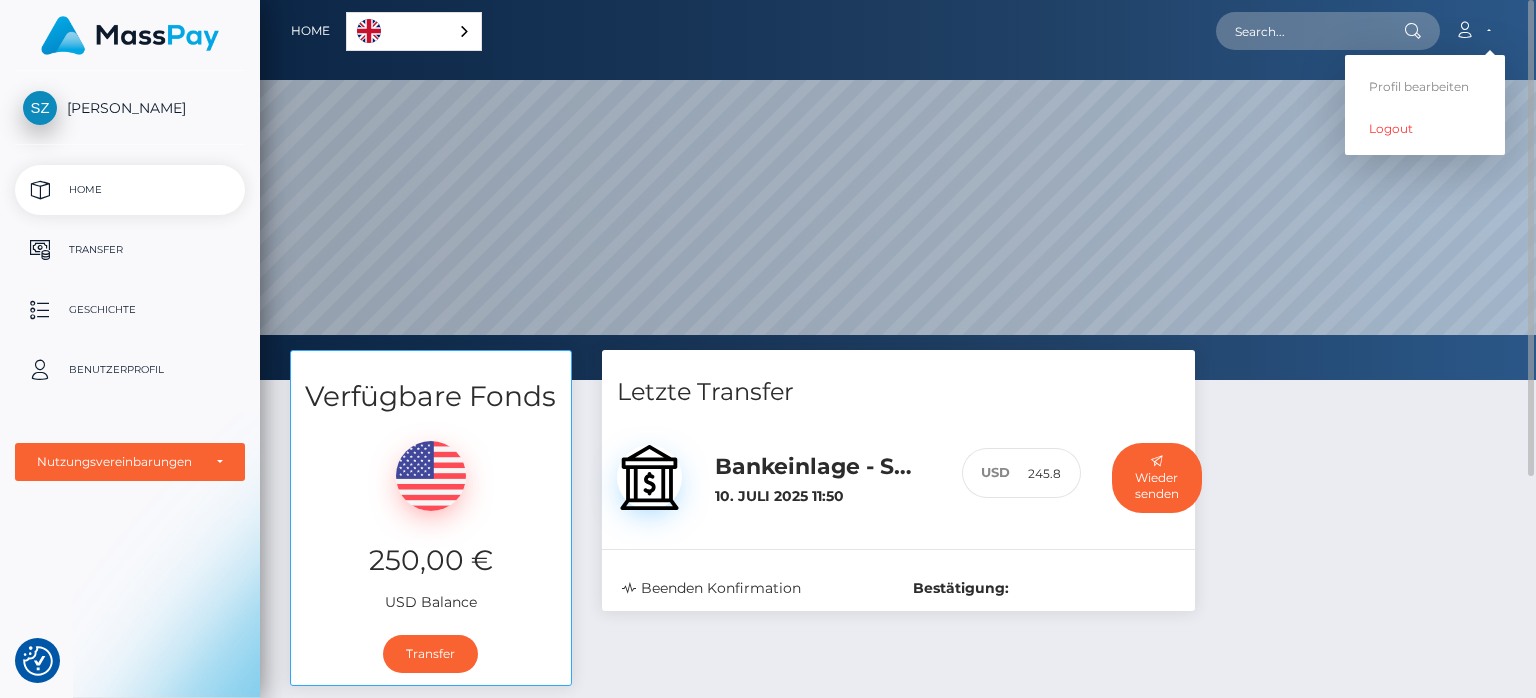 click on "Verfügbare Fonds
250,00 €
USD Balance
Transfer
Letzte Transfer
Bankeinlage - SEPA / EUR" at bounding box center [898, 528] 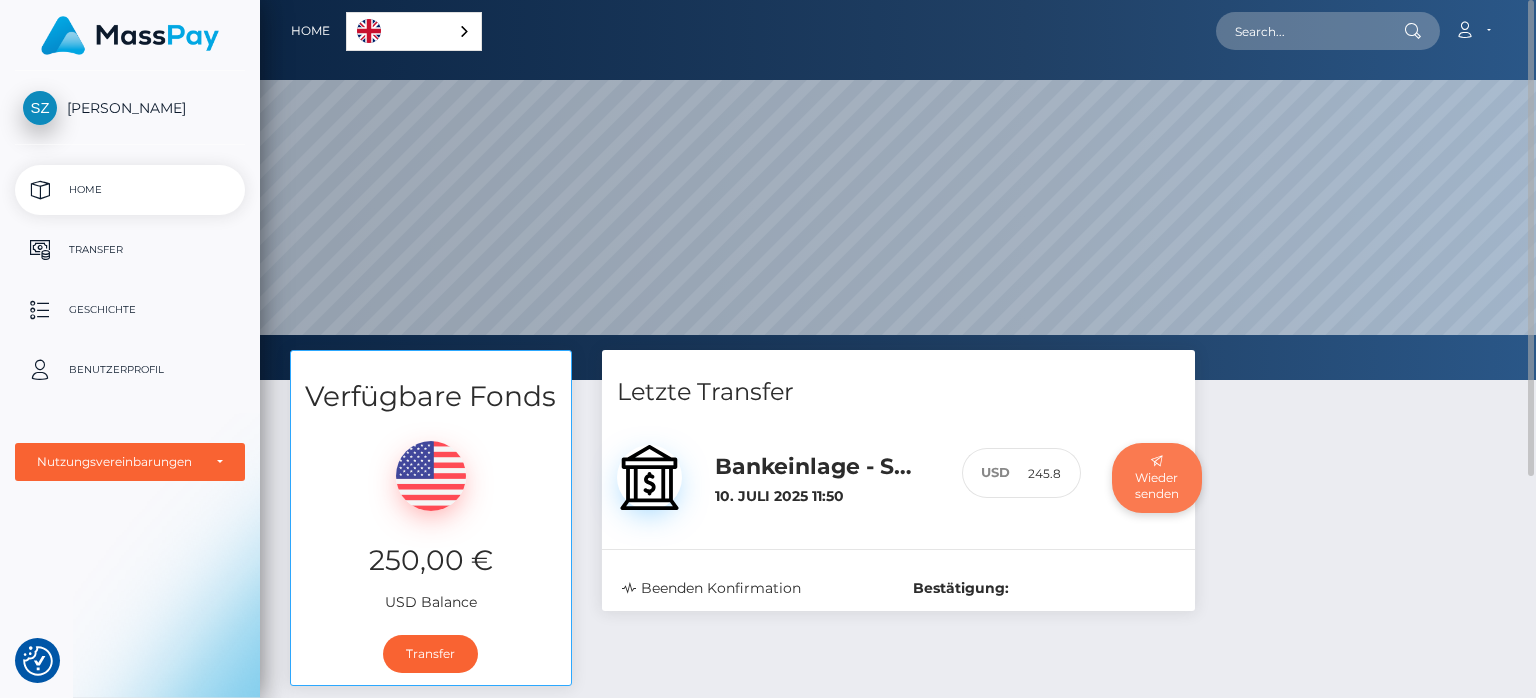 click on "Wieder senden" at bounding box center (1157, 478) 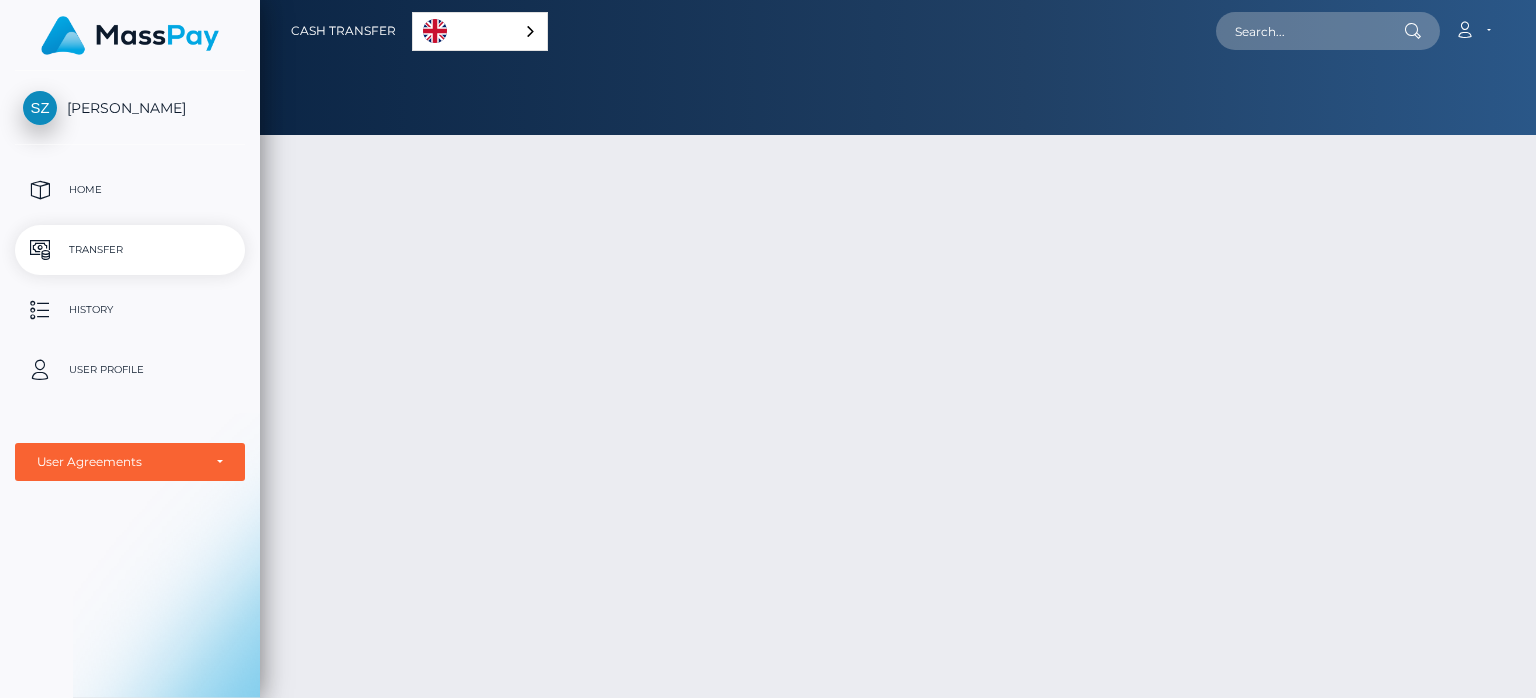 scroll, scrollTop: 0, scrollLeft: 0, axis: both 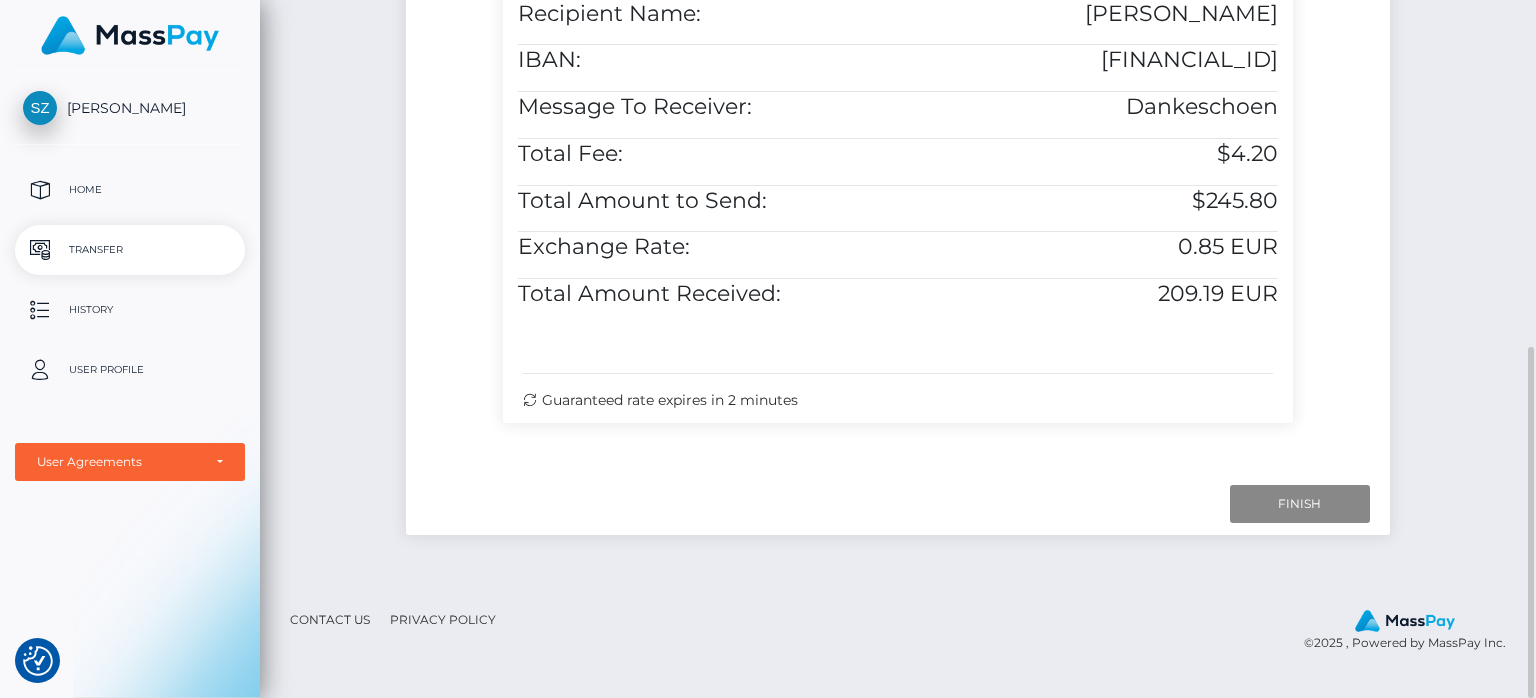 click on "Guaranteed rate expires in 2 minutes" at bounding box center [897, 400] 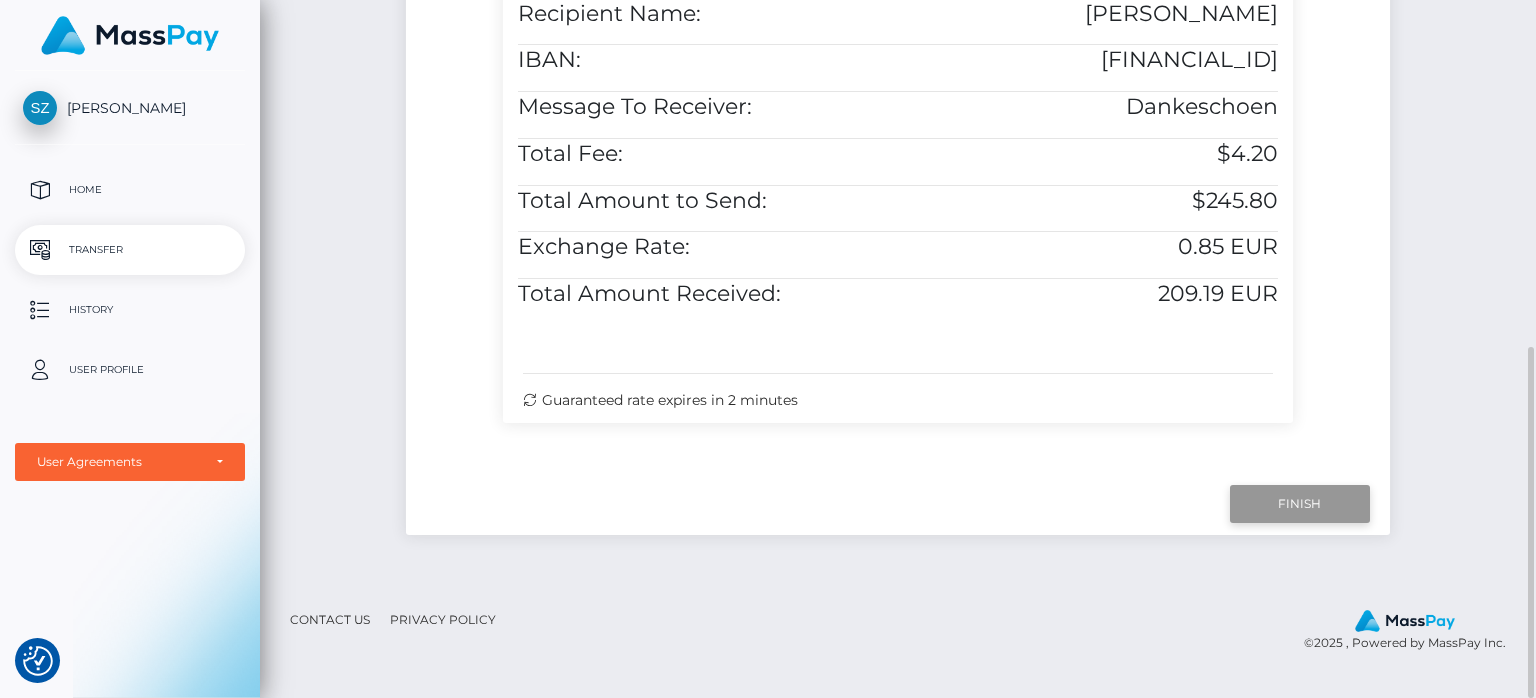 click on "Finish" at bounding box center [1300, 504] 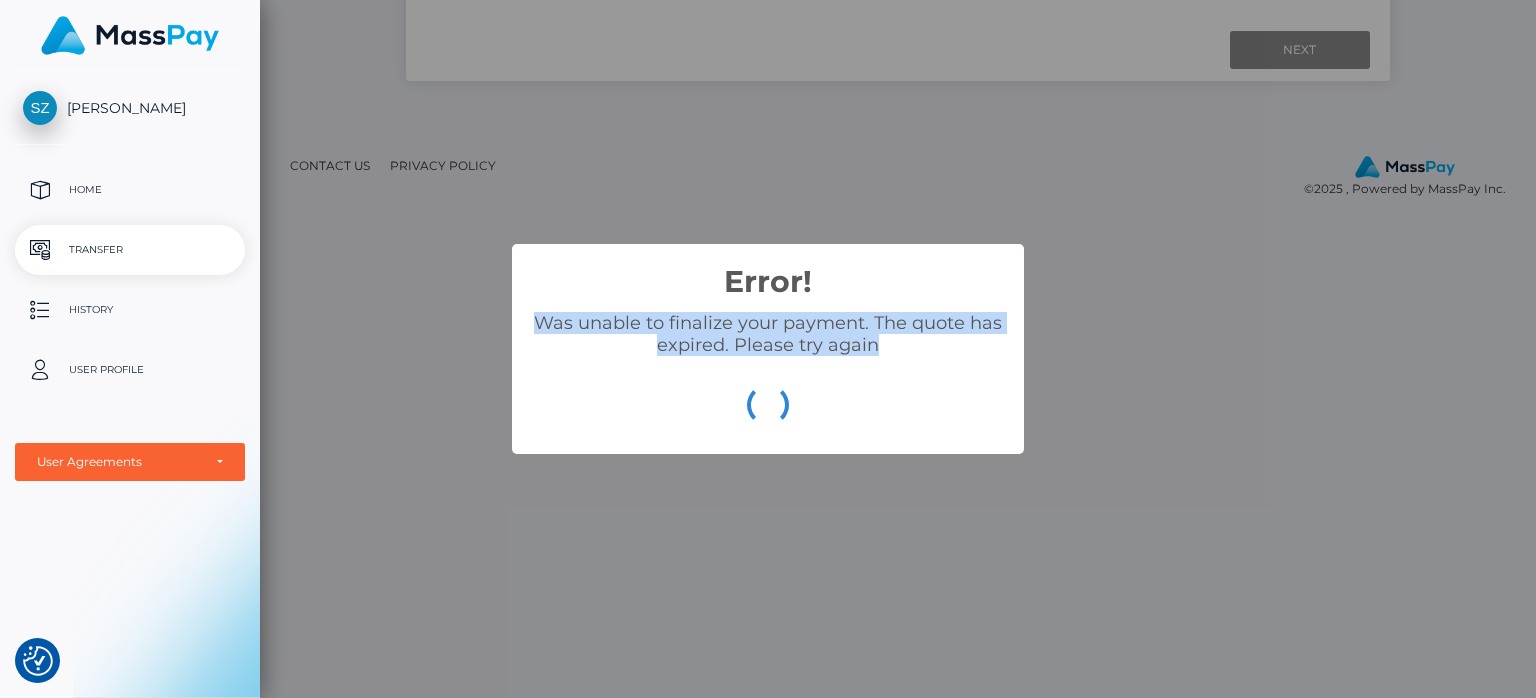drag, startPoint x: 886, startPoint y: 348, endPoint x: 535, endPoint y: 326, distance: 351.68878 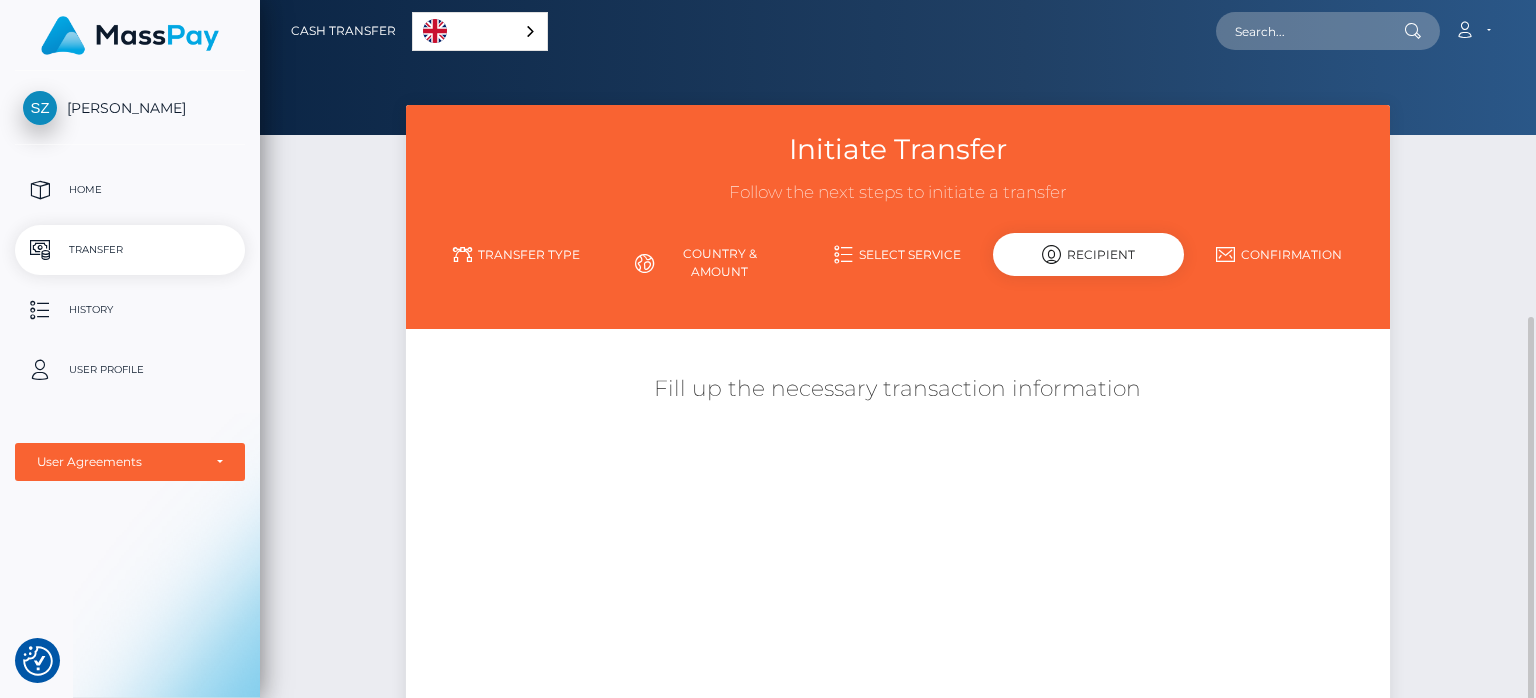 scroll, scrollTop: 180, scrollLeft: 0, axis: vertical 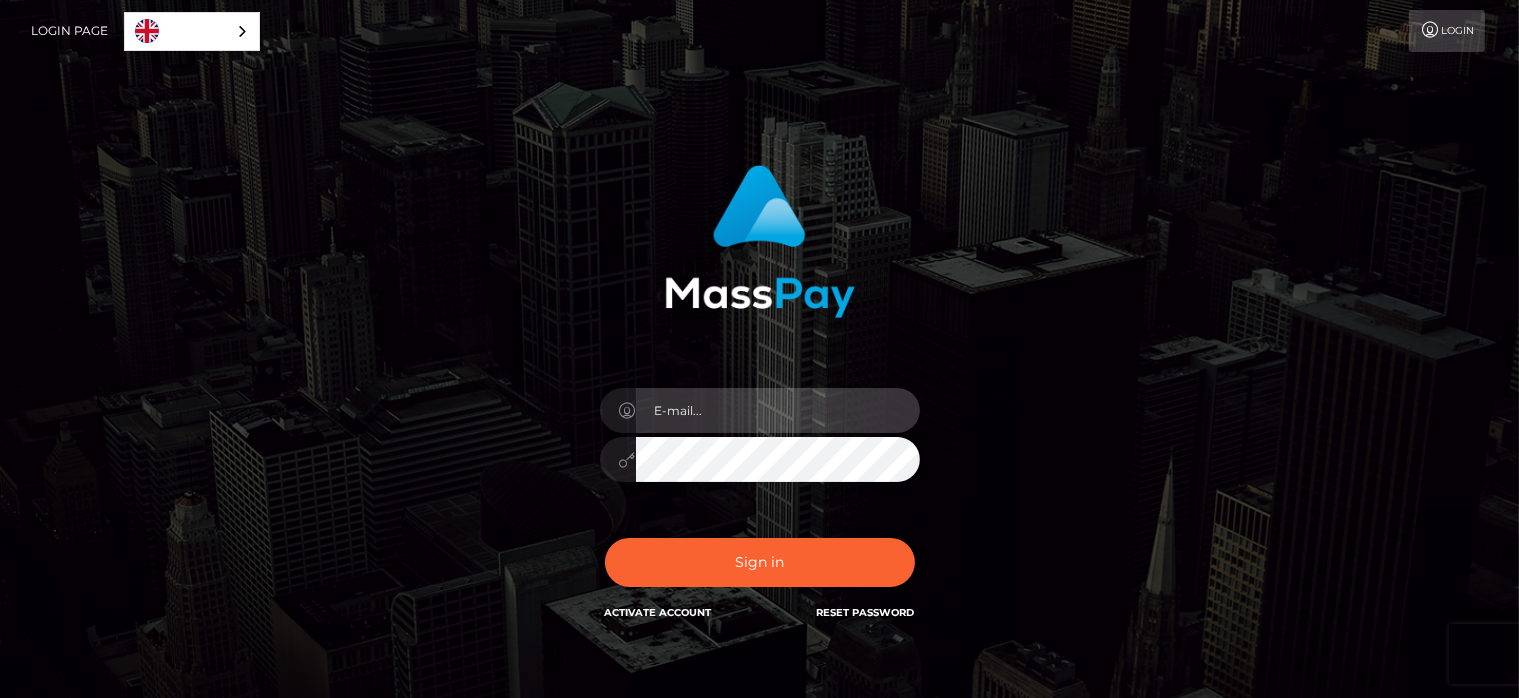 click at bounding box center (778, 410) 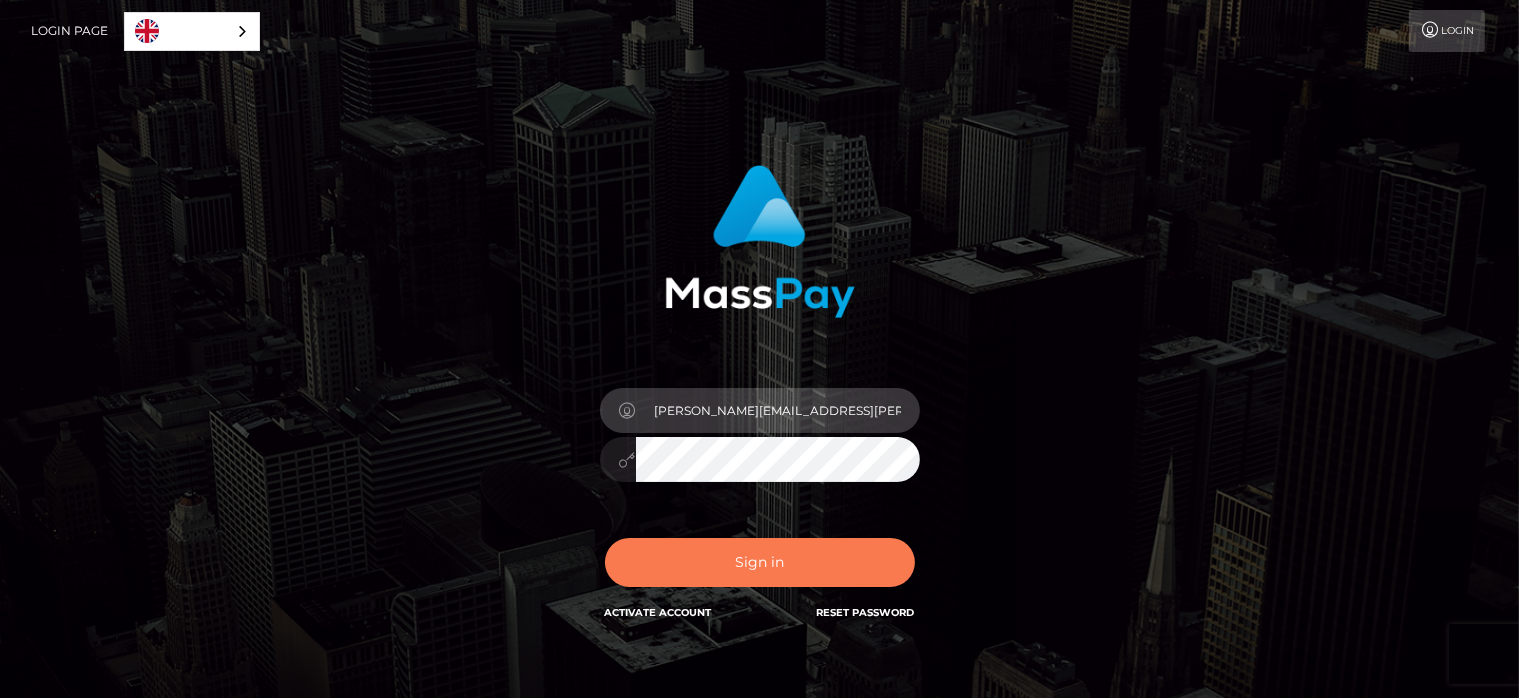 type on "stephan.zurkuhlen@gmx.com" 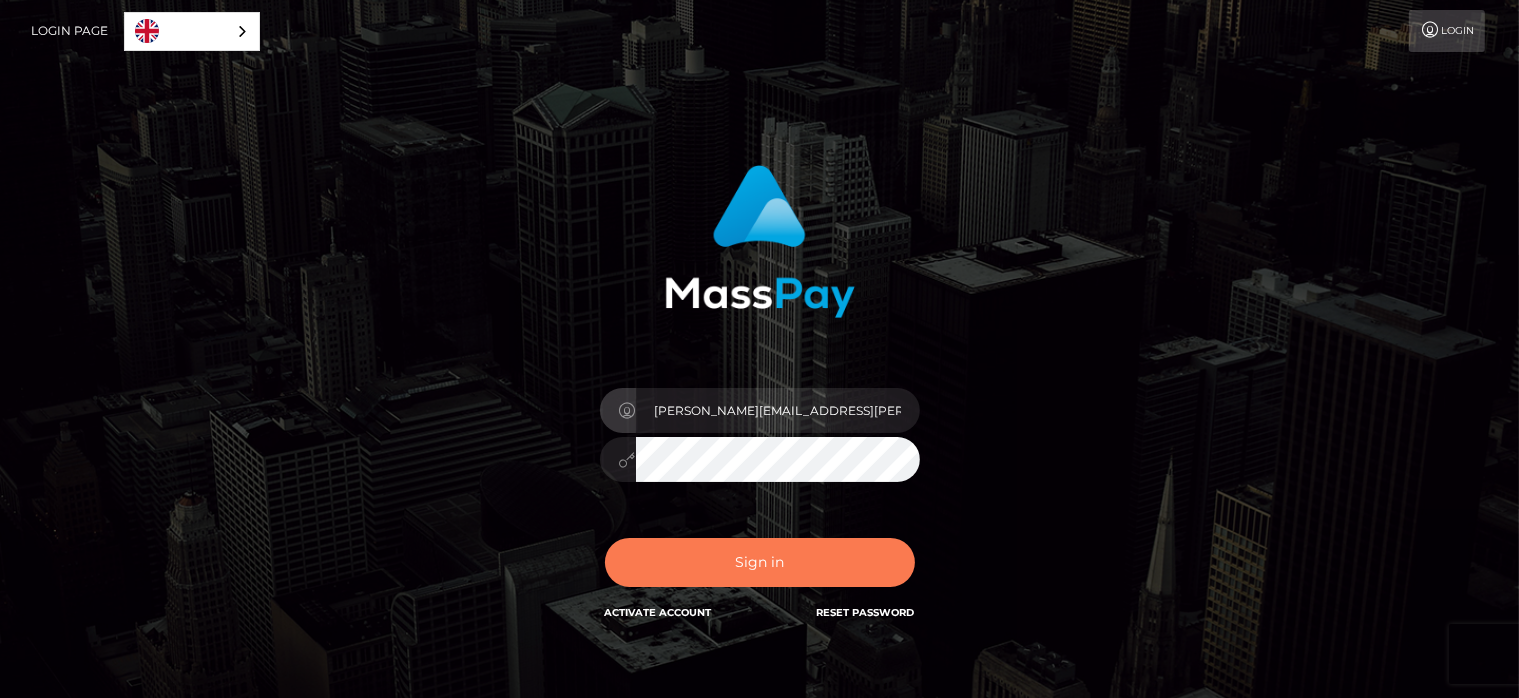 click on "Sign in" at bounding box center [760, 562] 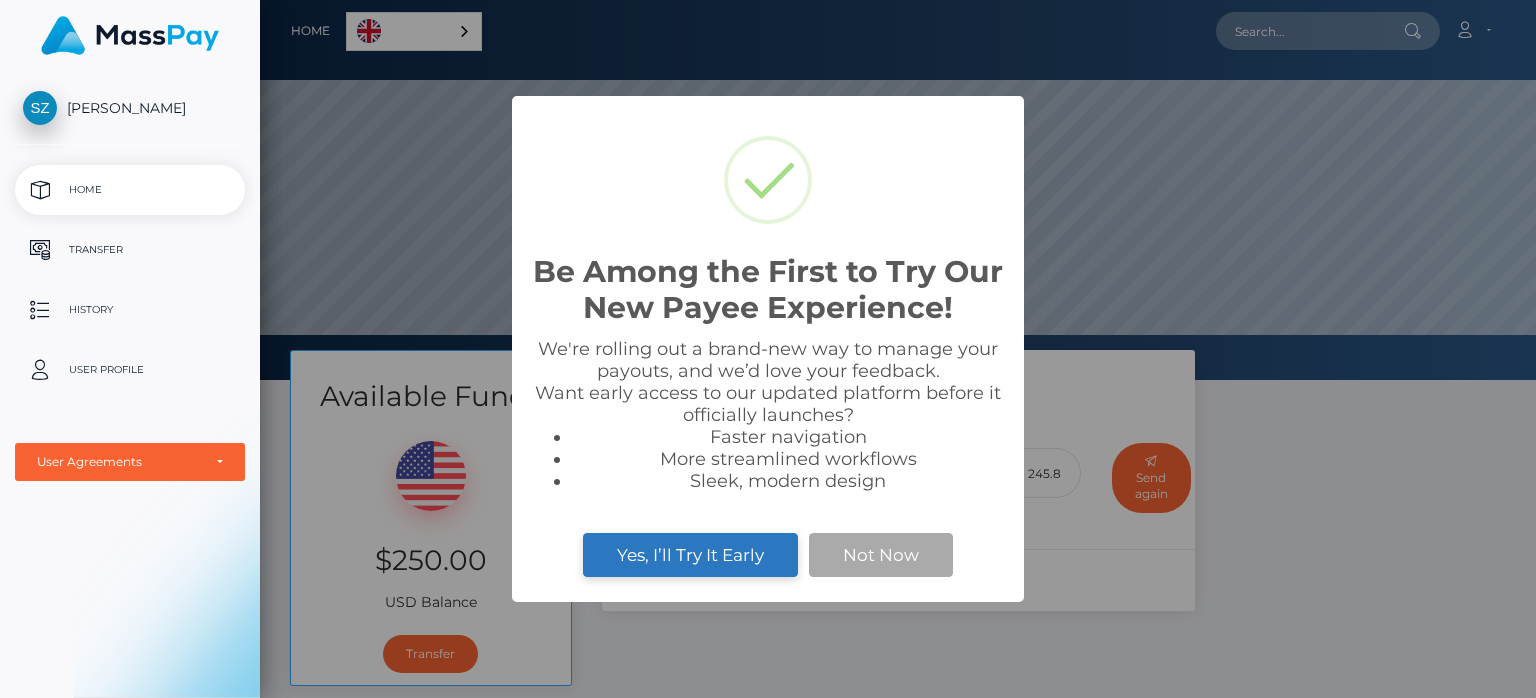 scroll, scrollTop: 0, scrollLeft: 0, axis: both 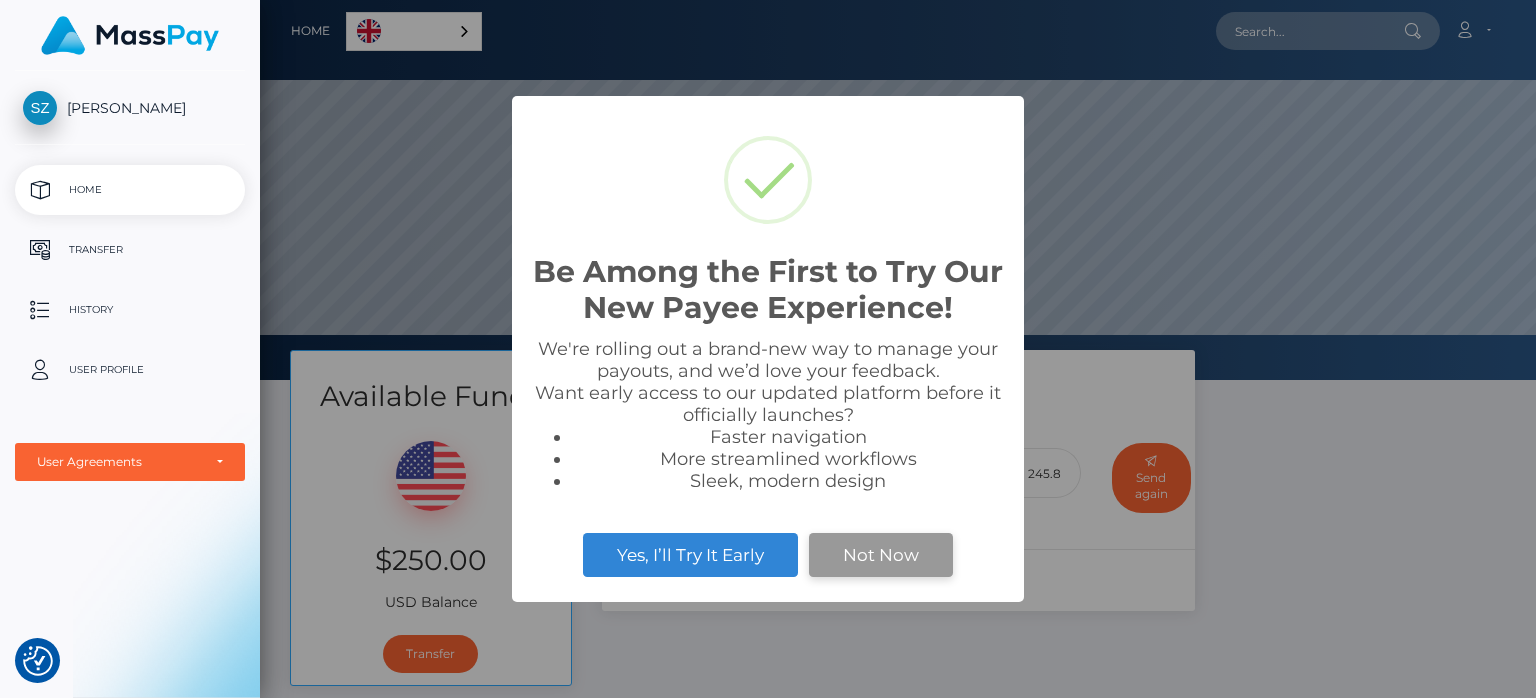 click on "Not Now" at bounding box center [881, 555] 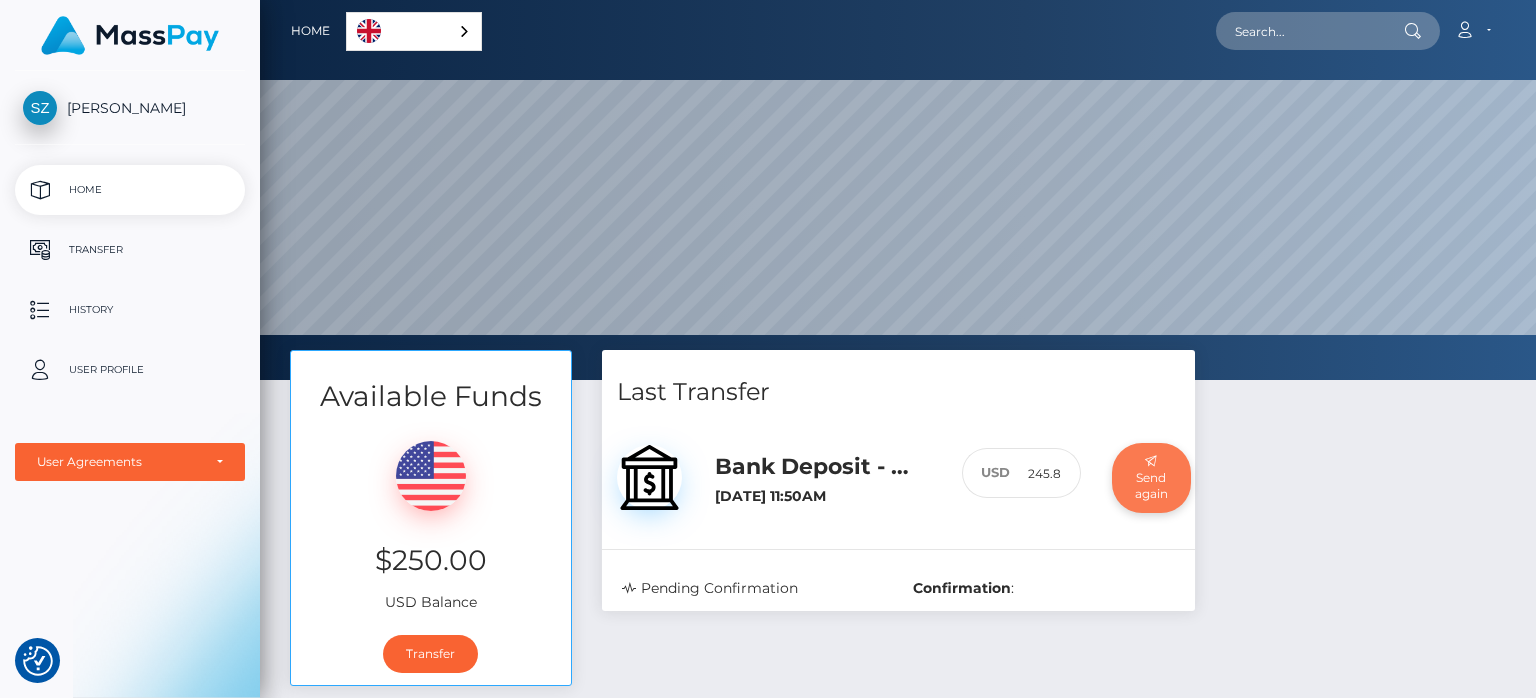 click on "Send again" at bounding box center [1151, 478] 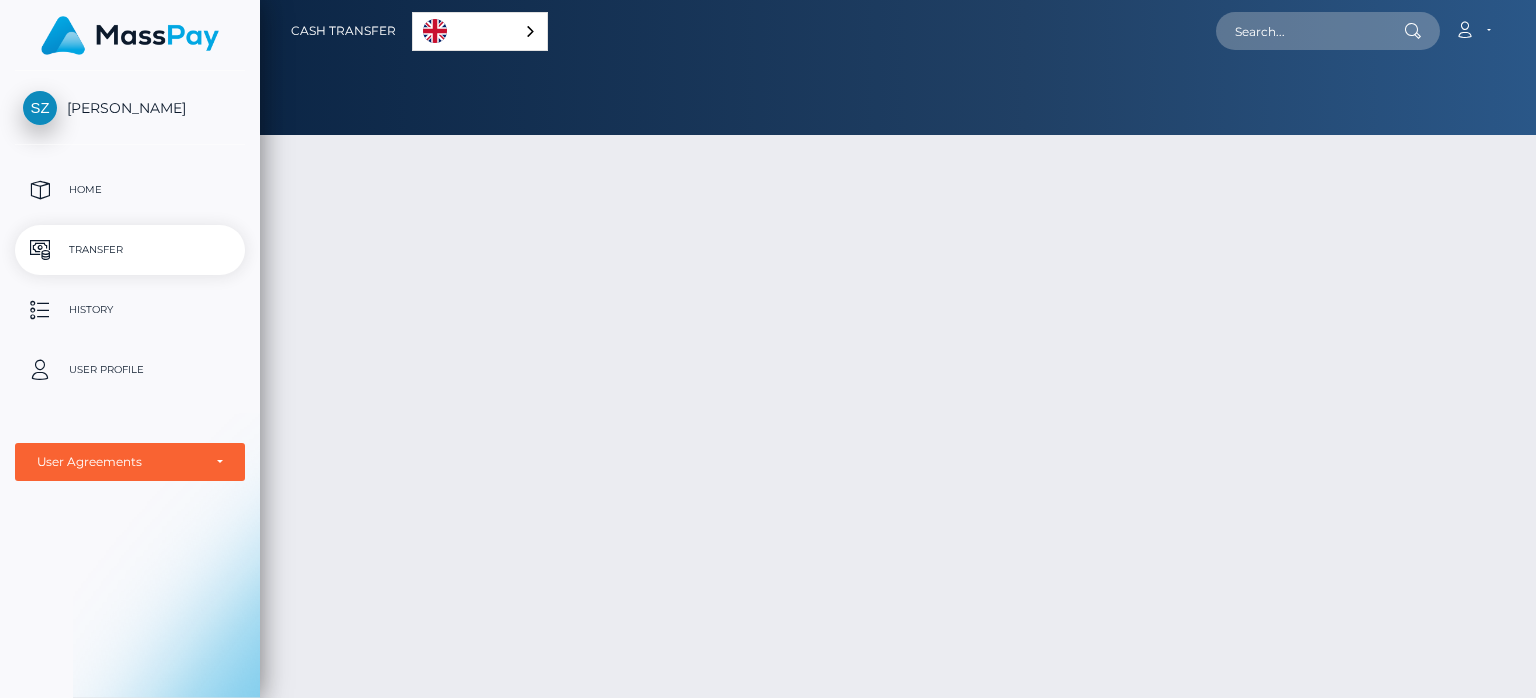 scroll, scrollTop: 0, scrollLeft: 0, axis: both 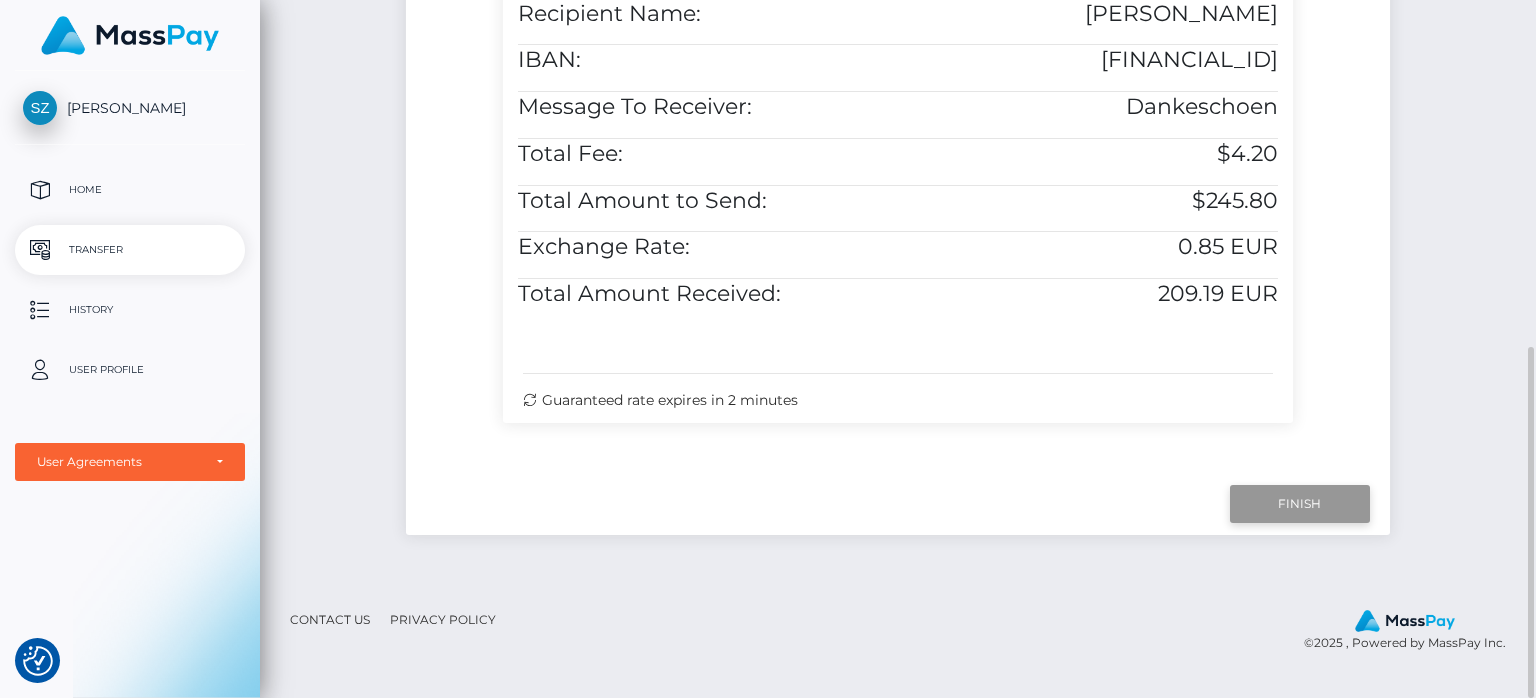 click on "Finish" at bounding box center (1300, 504) 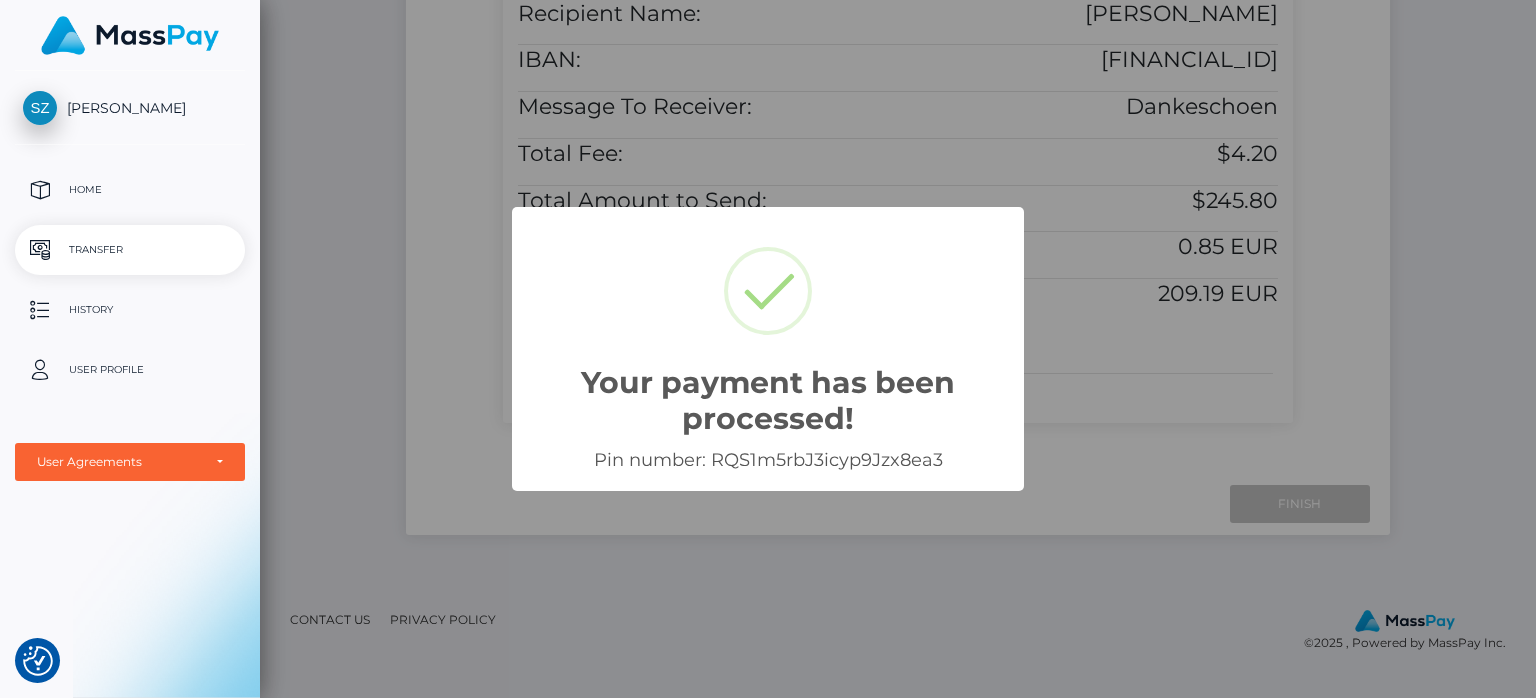 click on "Your payment has been processed! × Pin number: RQS1m5rbJ3icyp9Jzx8ea3 OK Cancel" at bounding box center (768, 349) 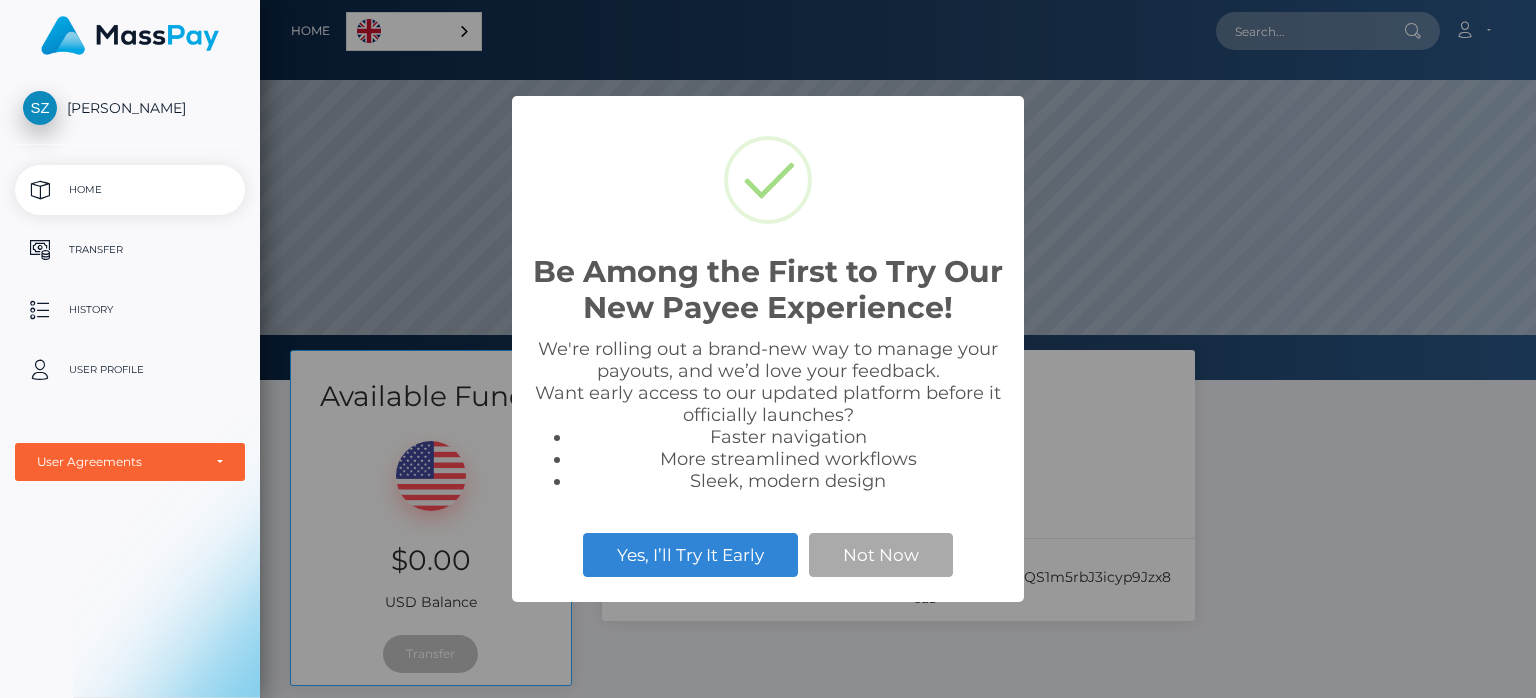 scroll, scrollTop: 0, scrollLeft: 0, axis: both 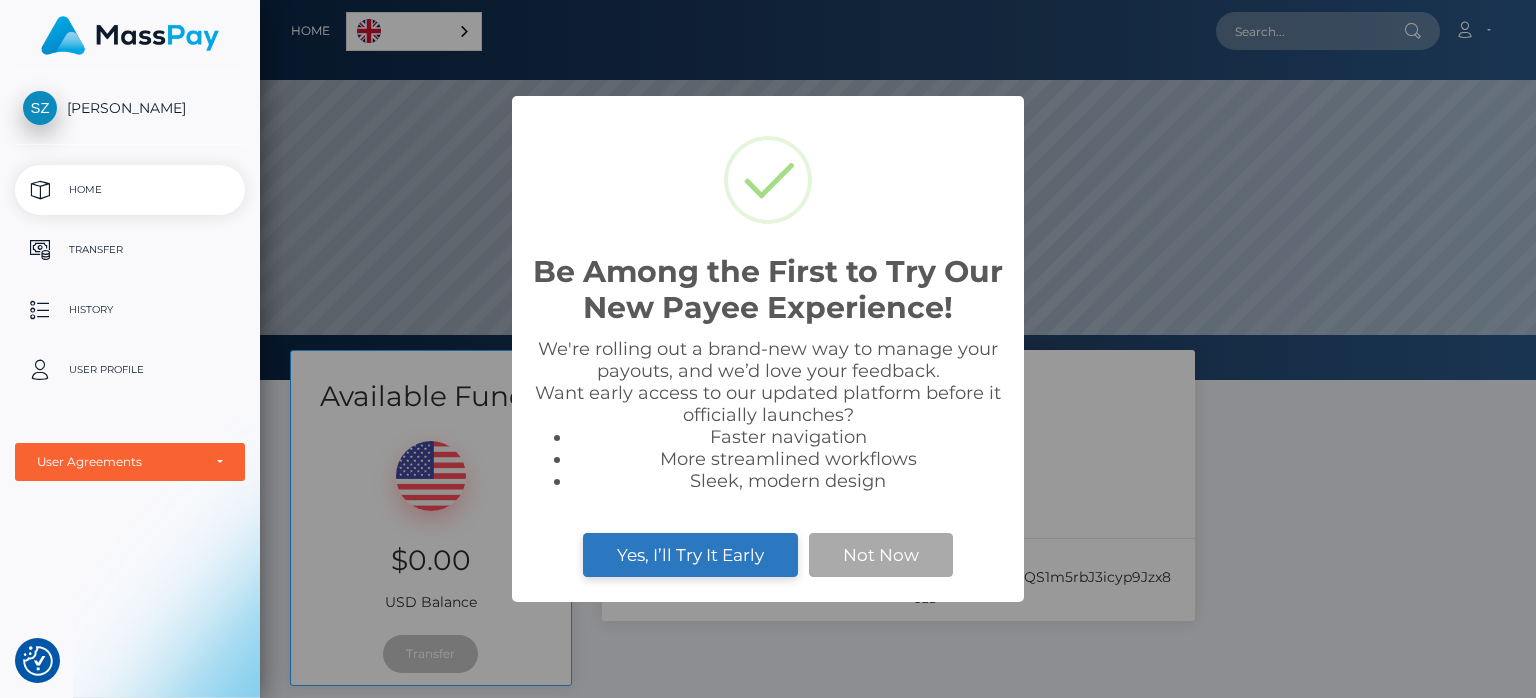 click on "Yes, I’ll Try It Early" at bounding box center [690, 555] 